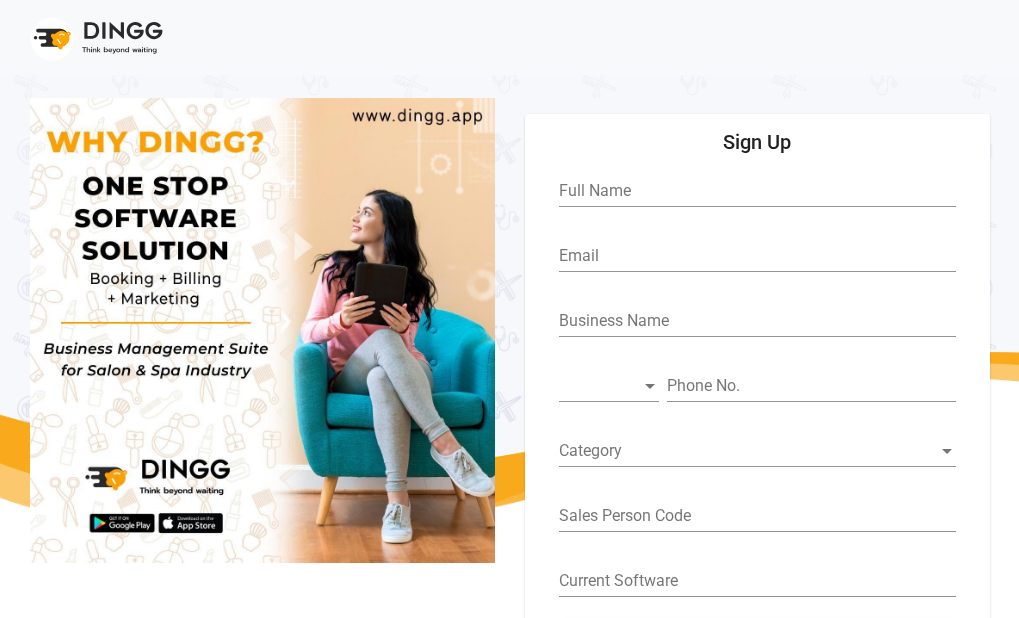 scroll, scrollTop: 0, scrollLeft: 0, axis: both 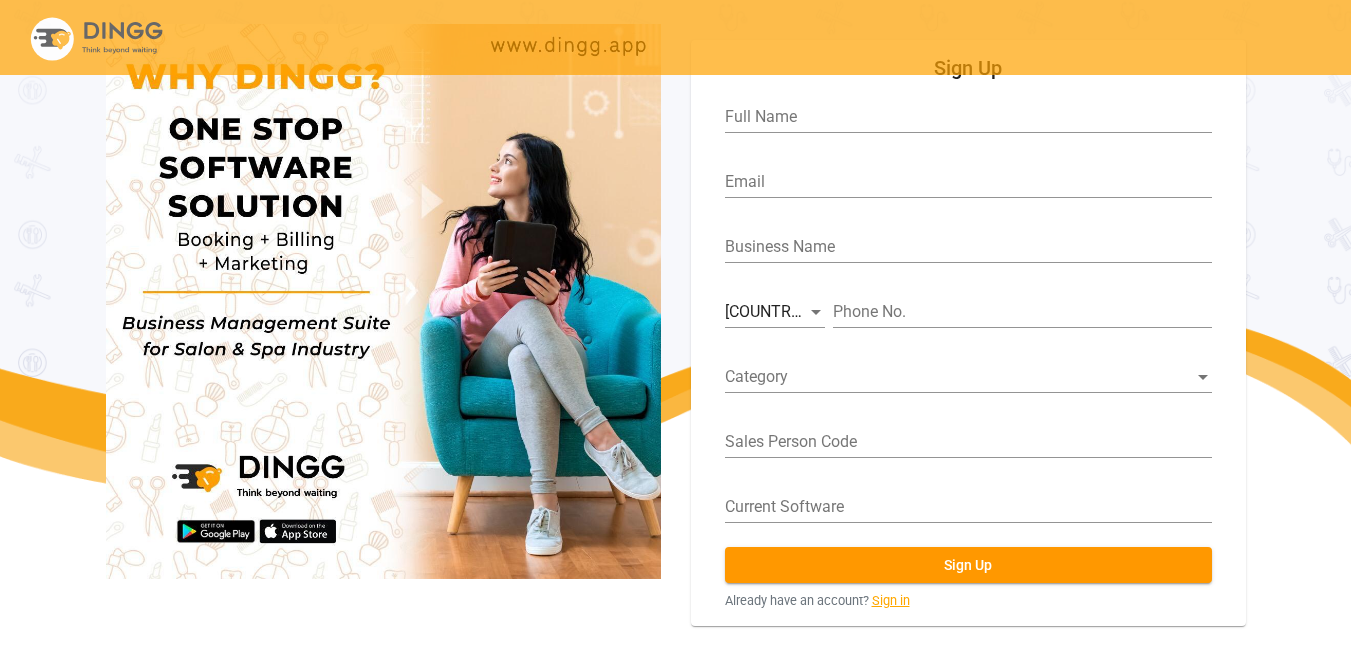 click on "Sign in" 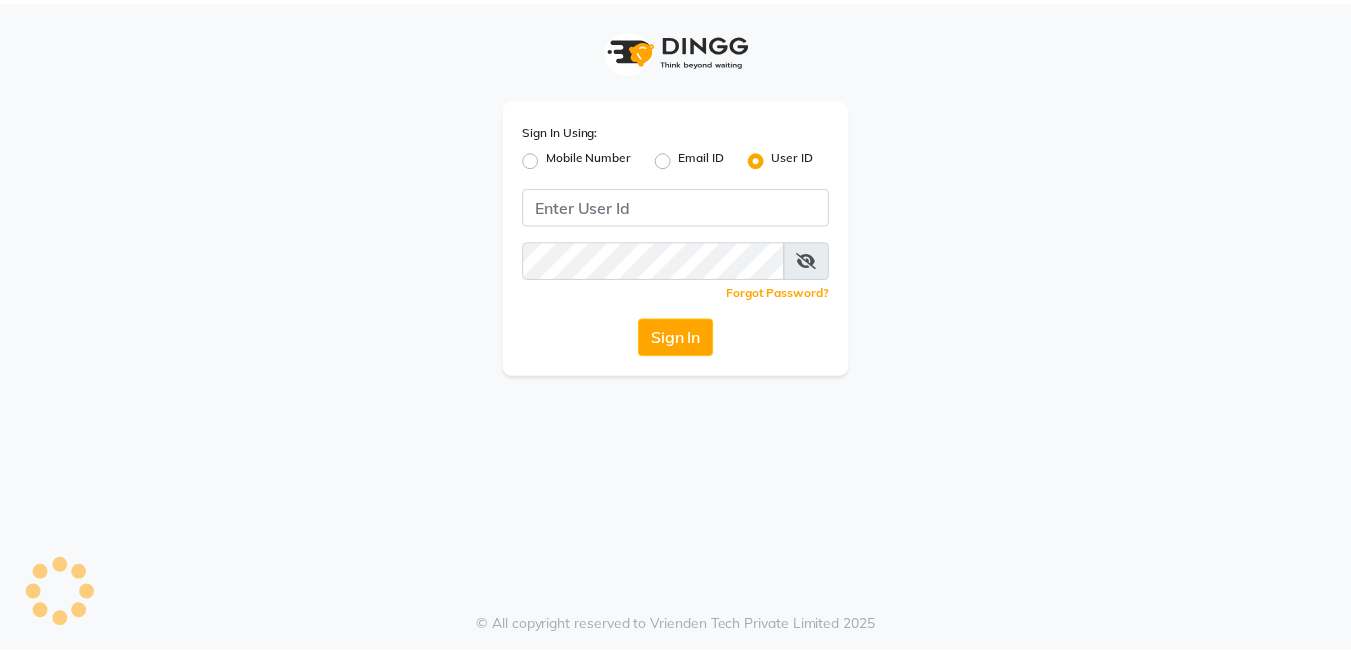 scroll, scrollTop: 0, scrollLeft: 0, axis: both 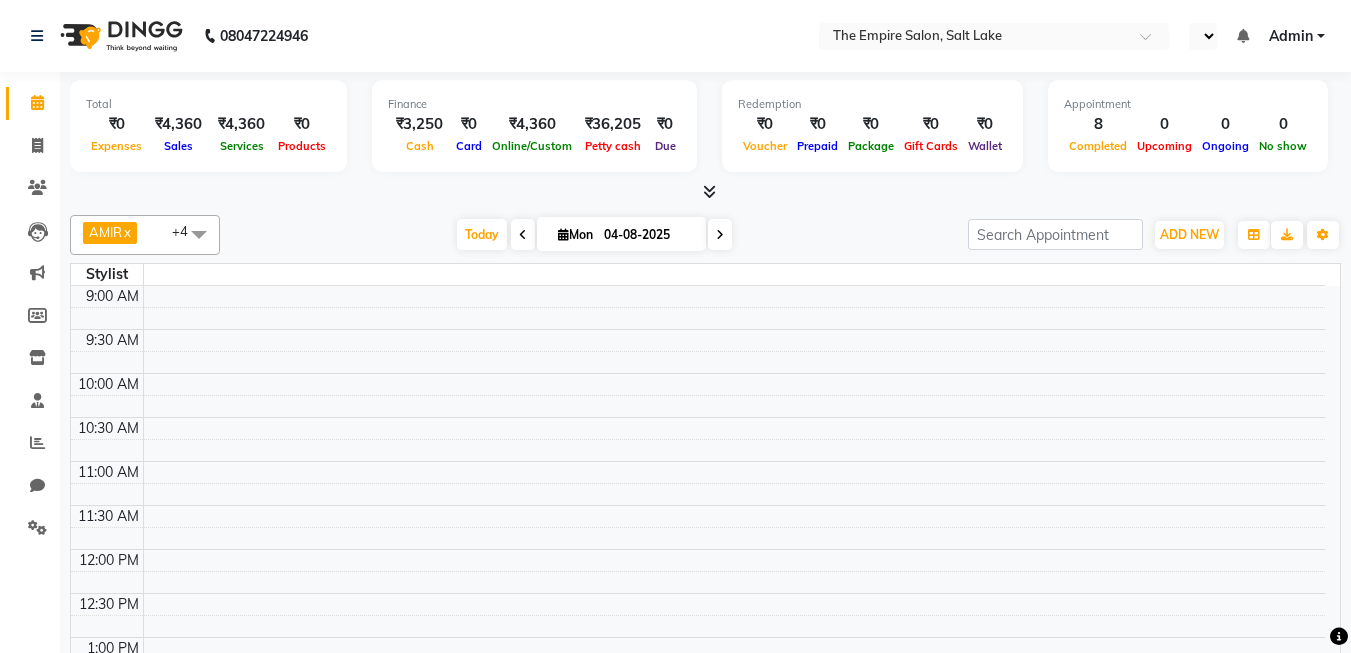 select on "en" 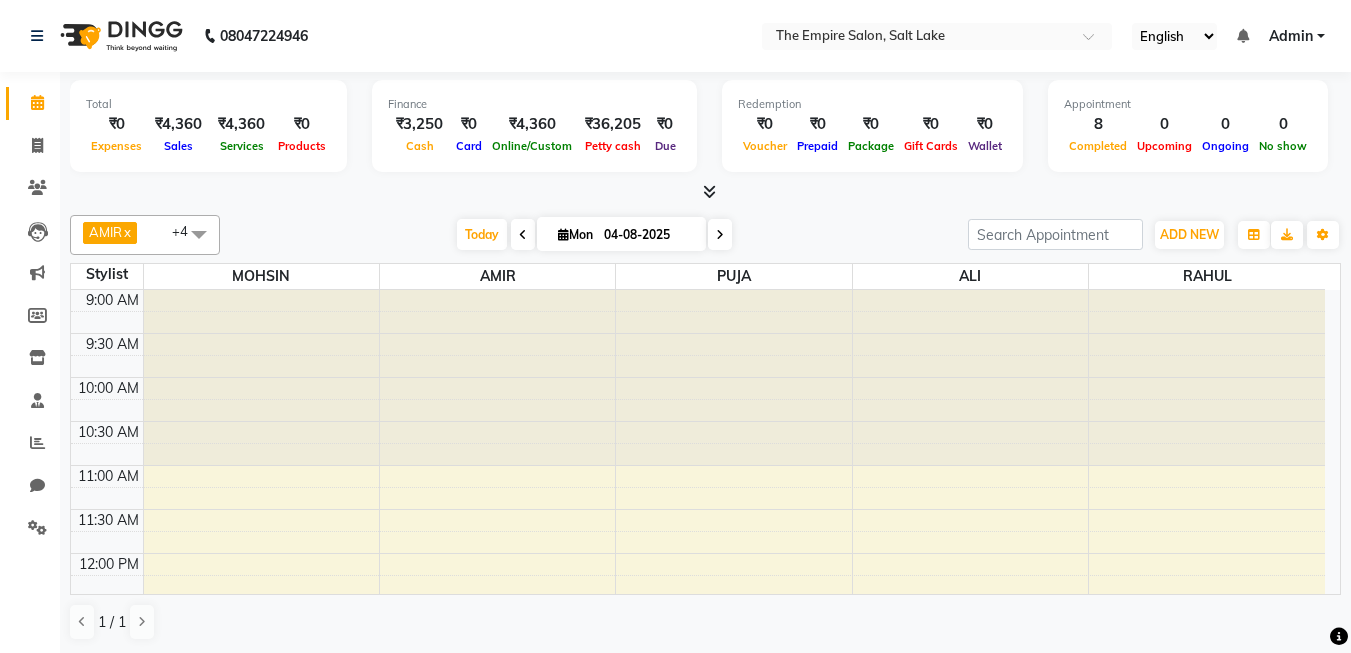 scroll, scrollTop: 0, scrollLeft: 0, axis: both 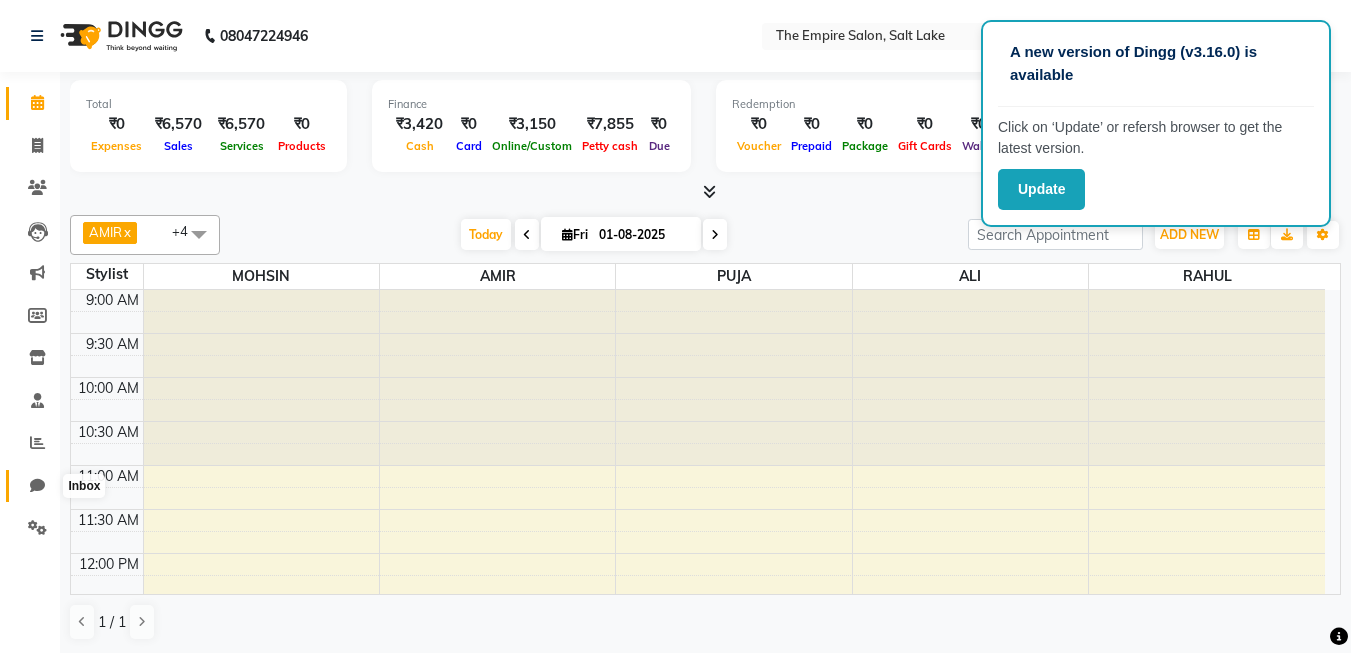 click 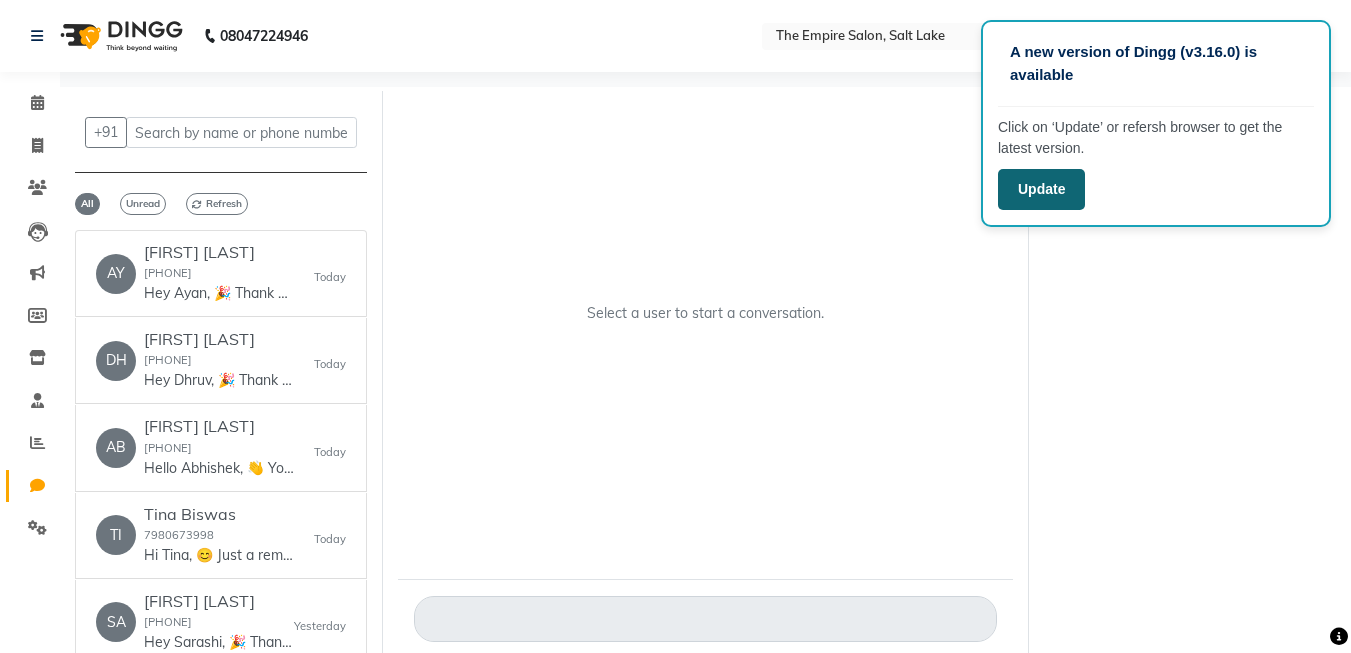 click on "Update" 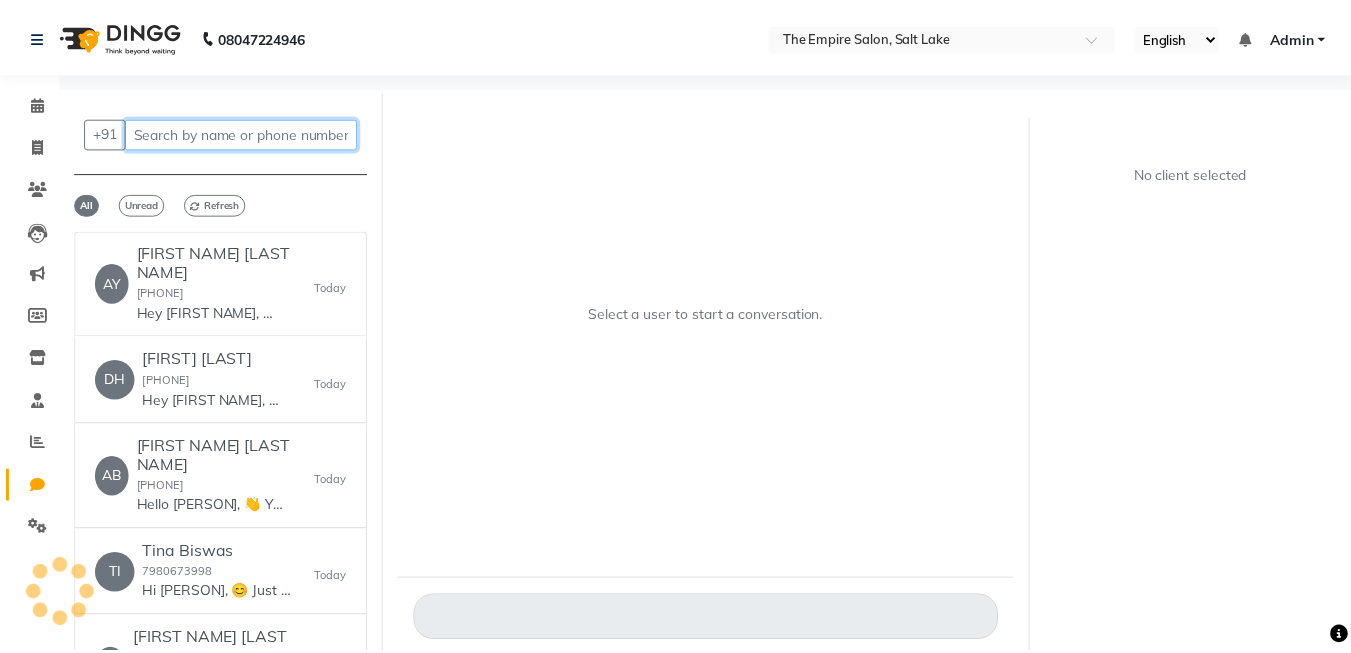 scroll, scrollTop: 0, scrollLeft: 0, axis: both 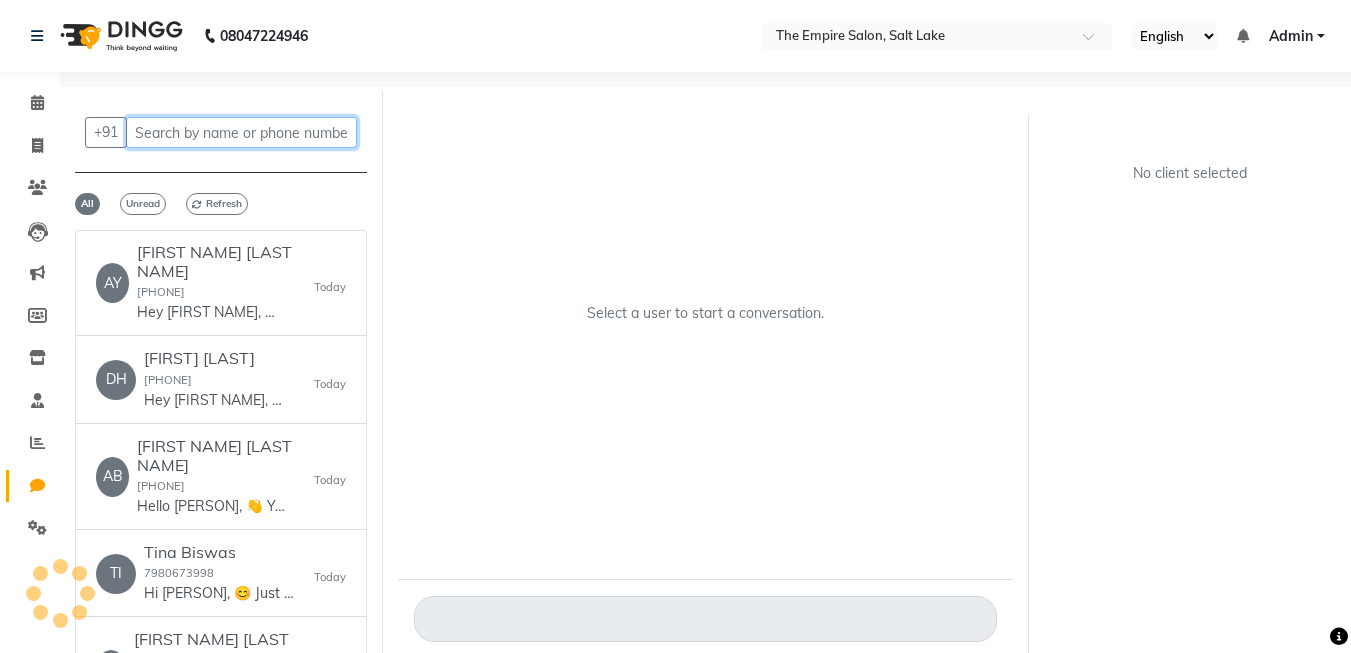 click 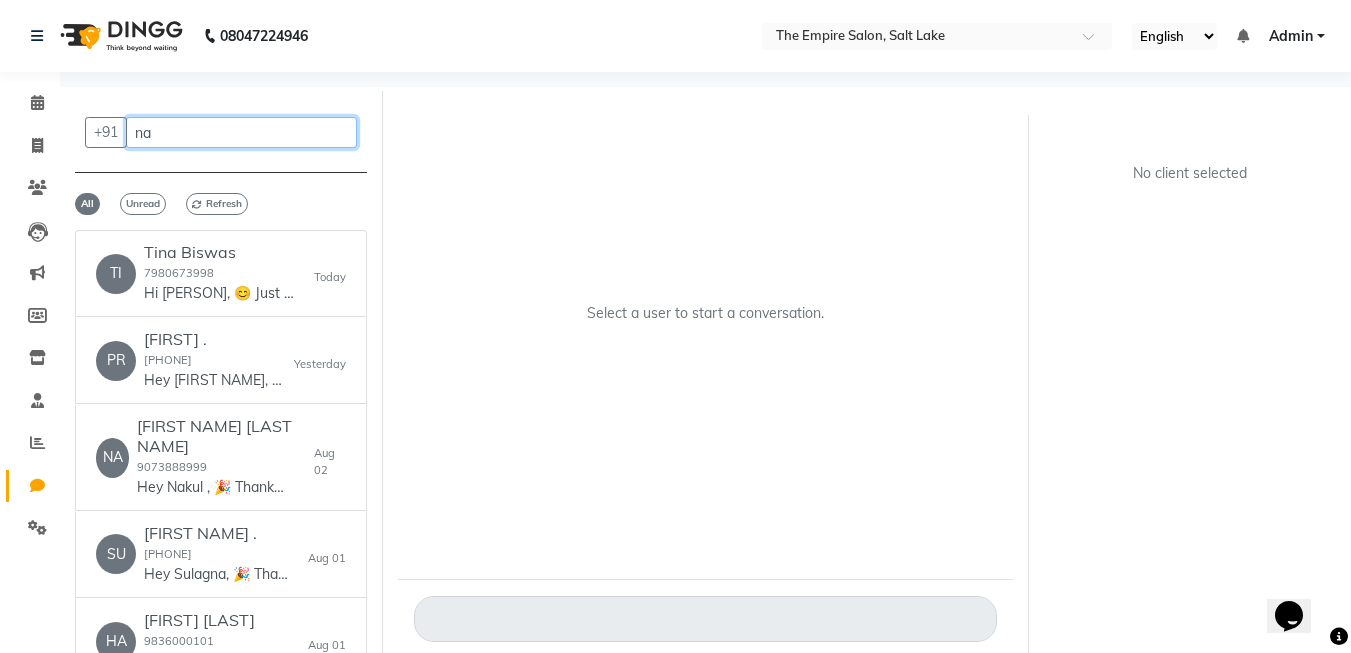 scroll, scrollTop: 0, scrollLeft: 0, axis: both 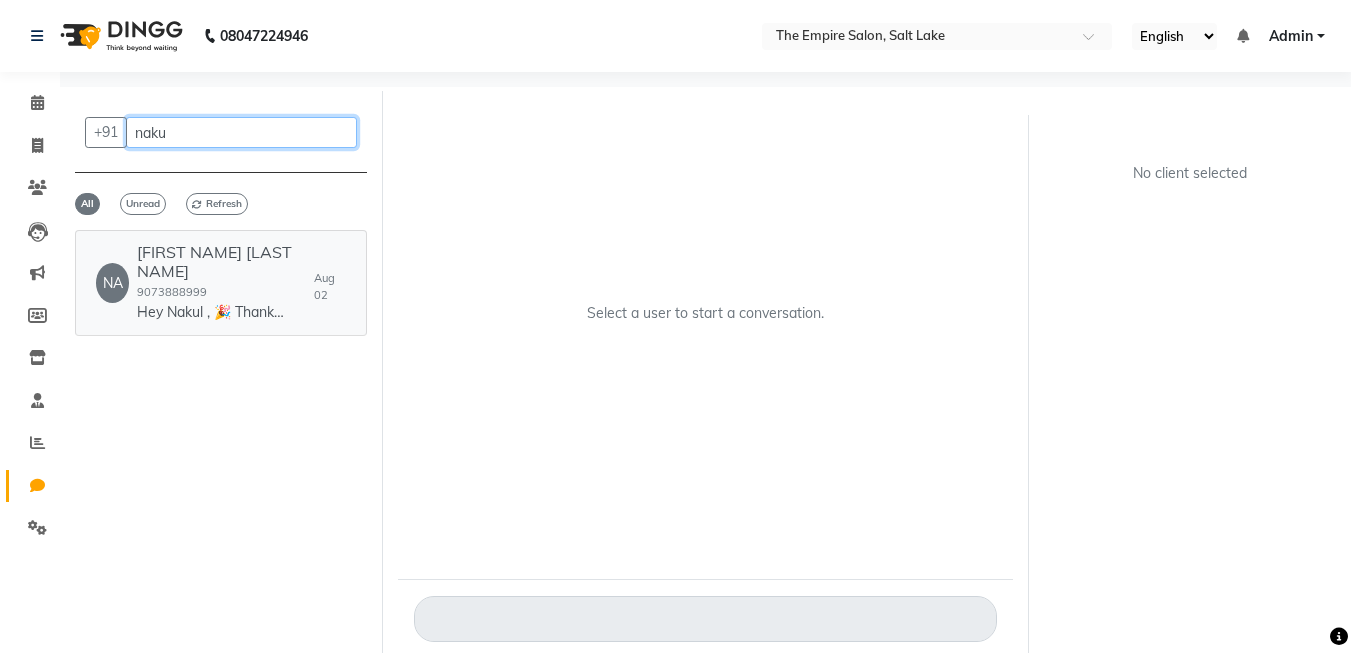 type on "naku" 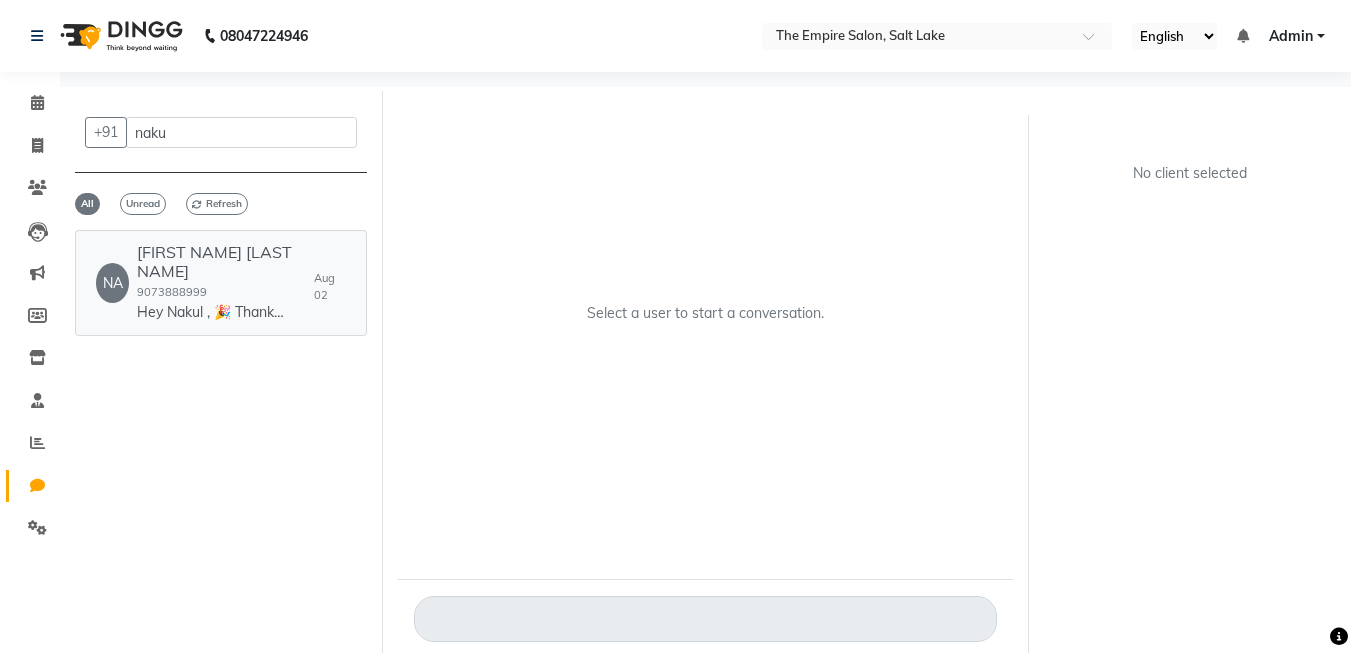 click on "[FIRST NAME] [LAST NAME]" 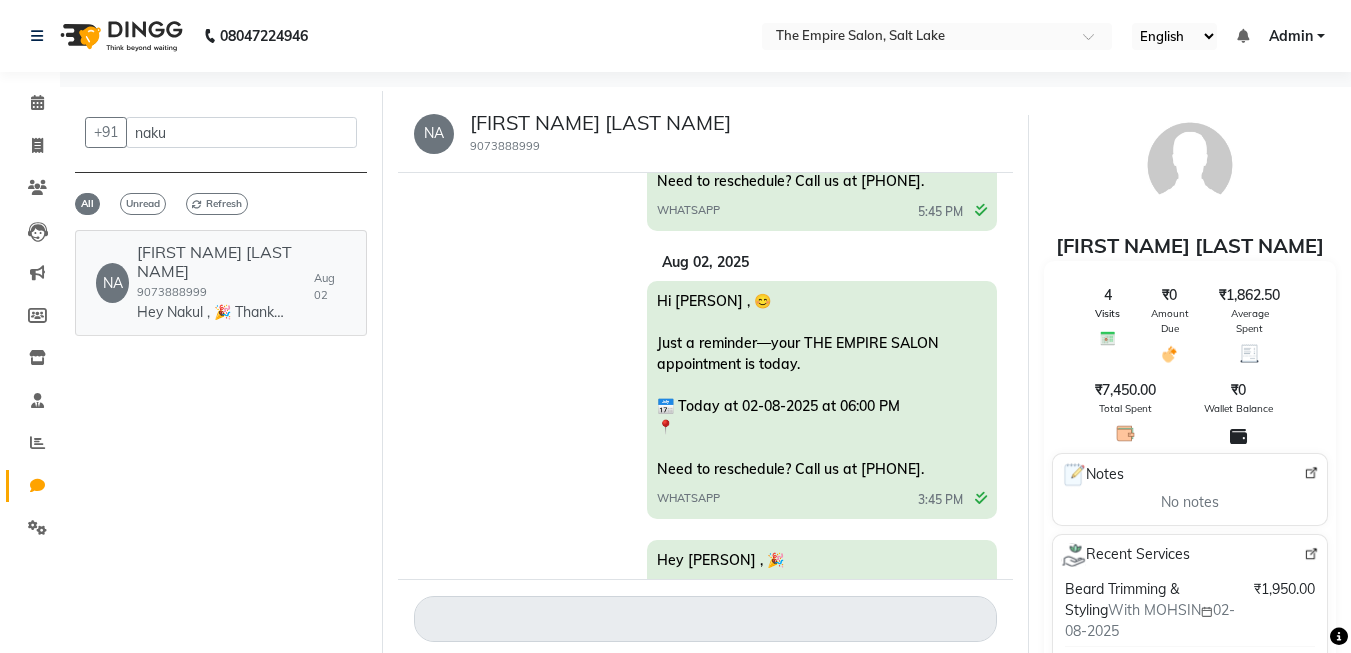 scroll, scrollTop: 2245, scrollLeft: 0, axis: vertical 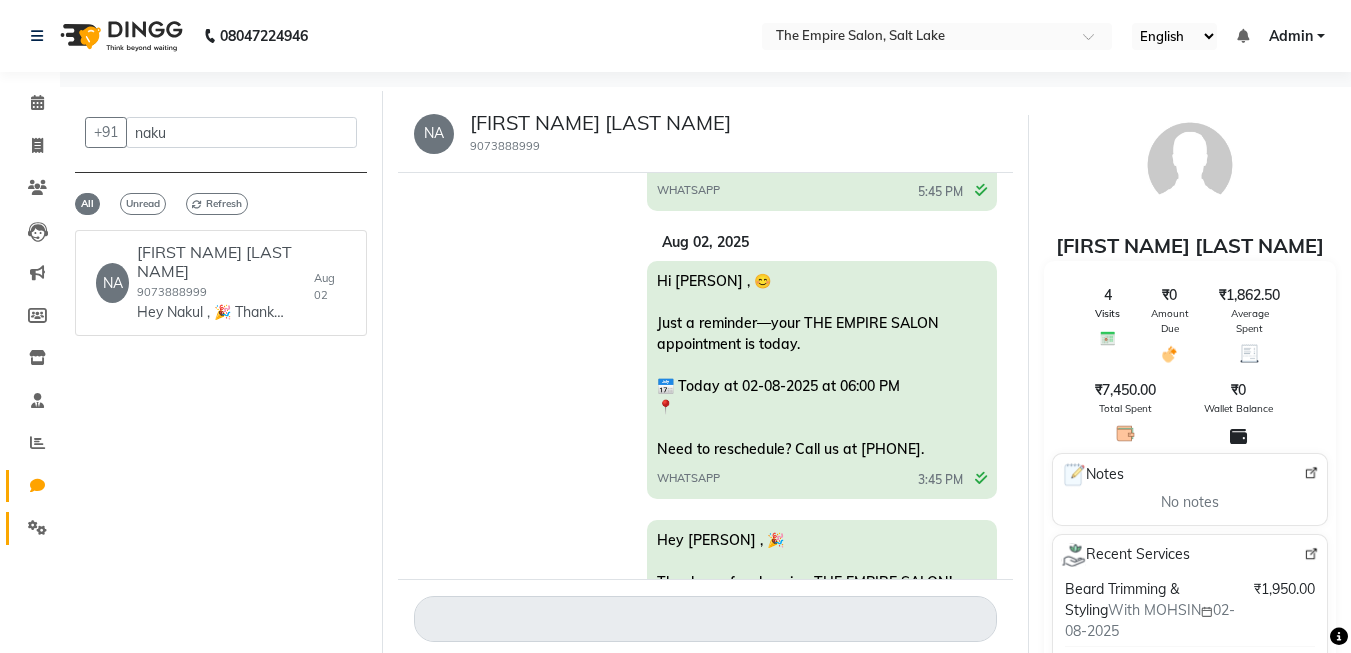 click on "Settings" 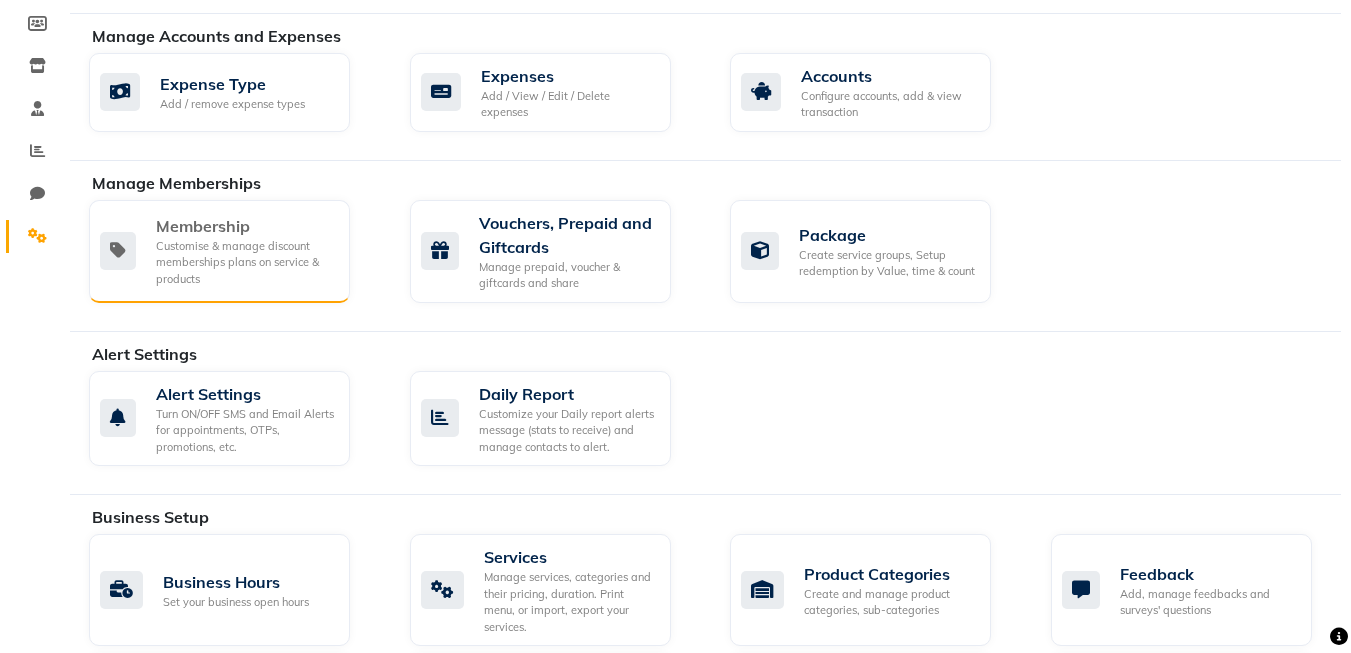 scroll, scrollTop: 335, scrollLeft: 0, axis: vertical 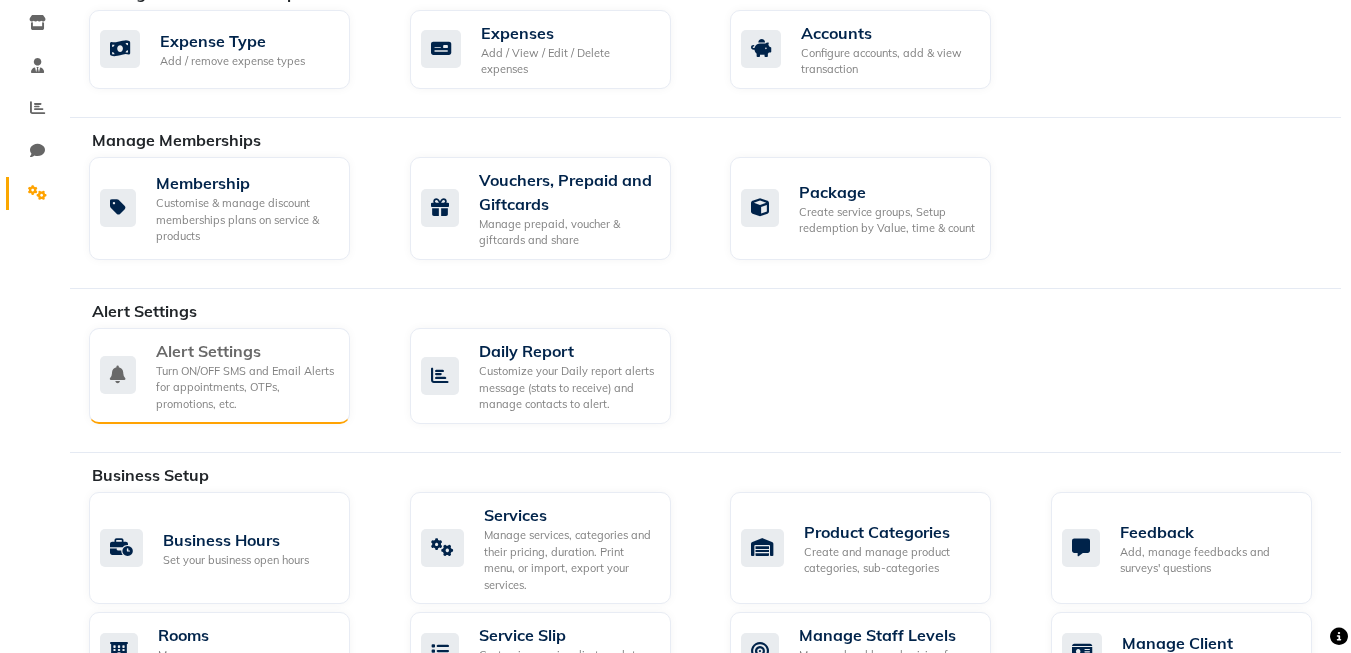 click on "Turn ON/OFF SMS and Email Alerts for appointments, OTPs, promotions, etc." 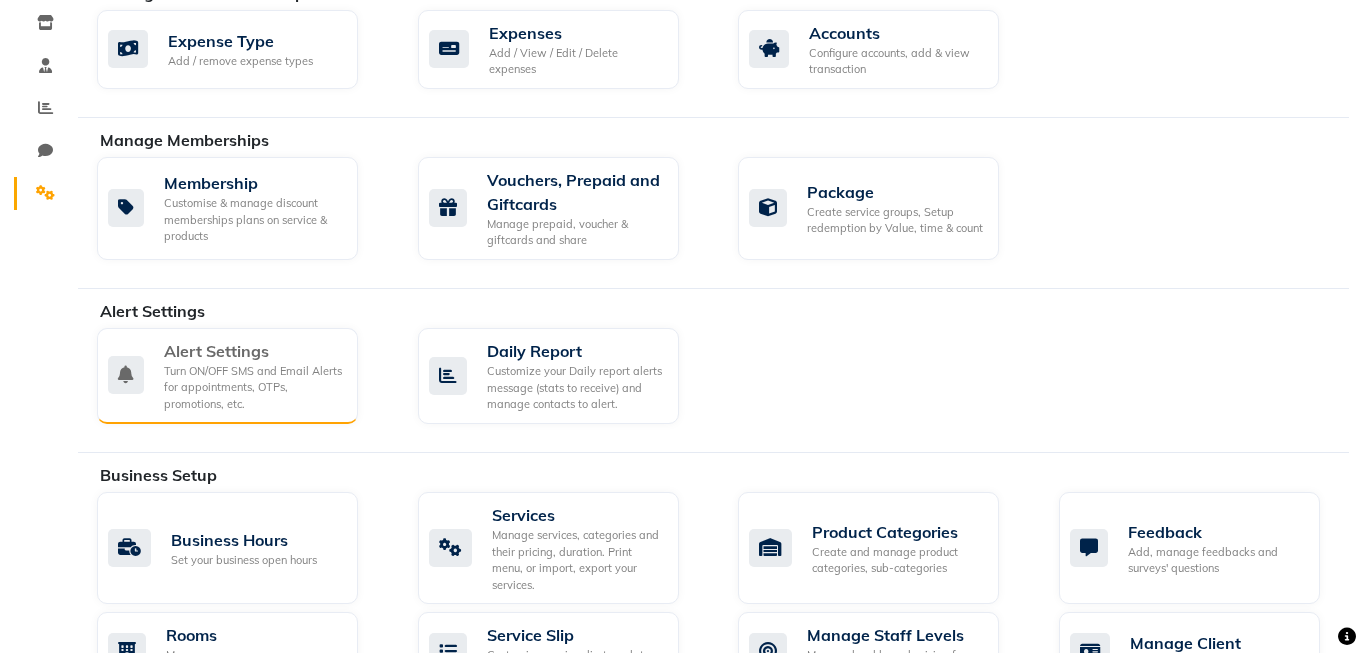 scroll, scrollTop: 0, scrollLeft: 0, axis: both 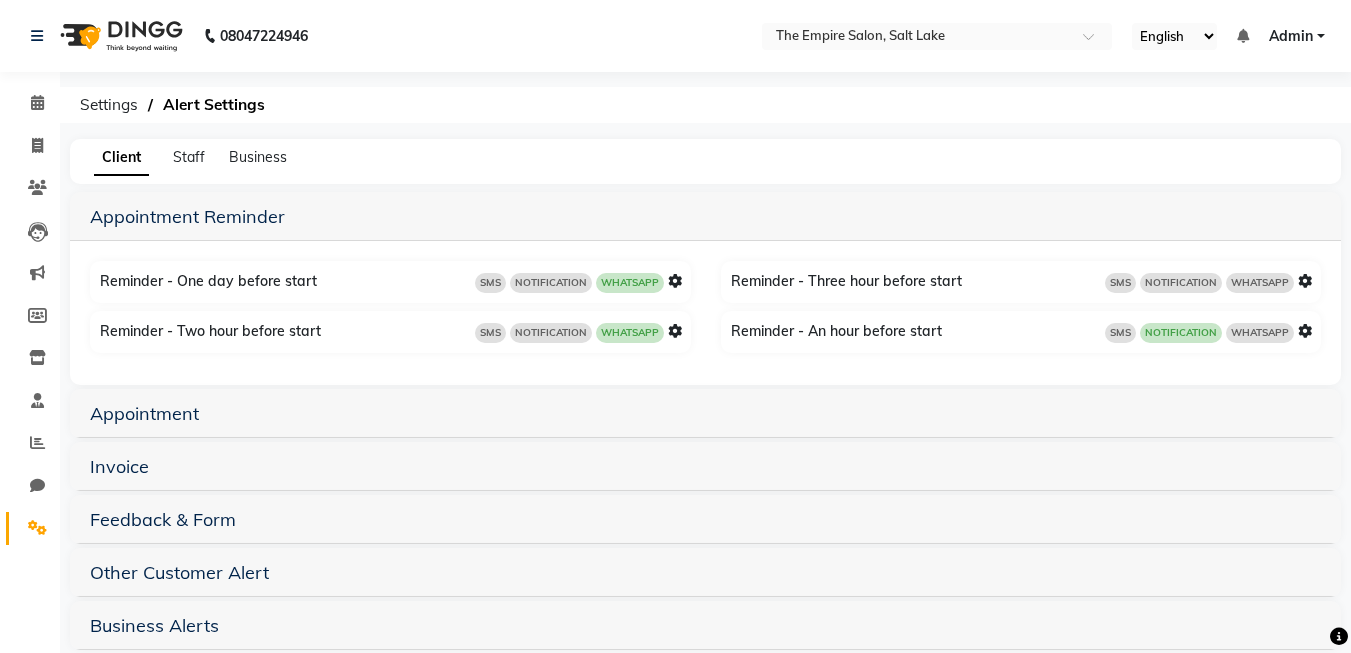 click on "Appointment" at bounding box center [705, 413] 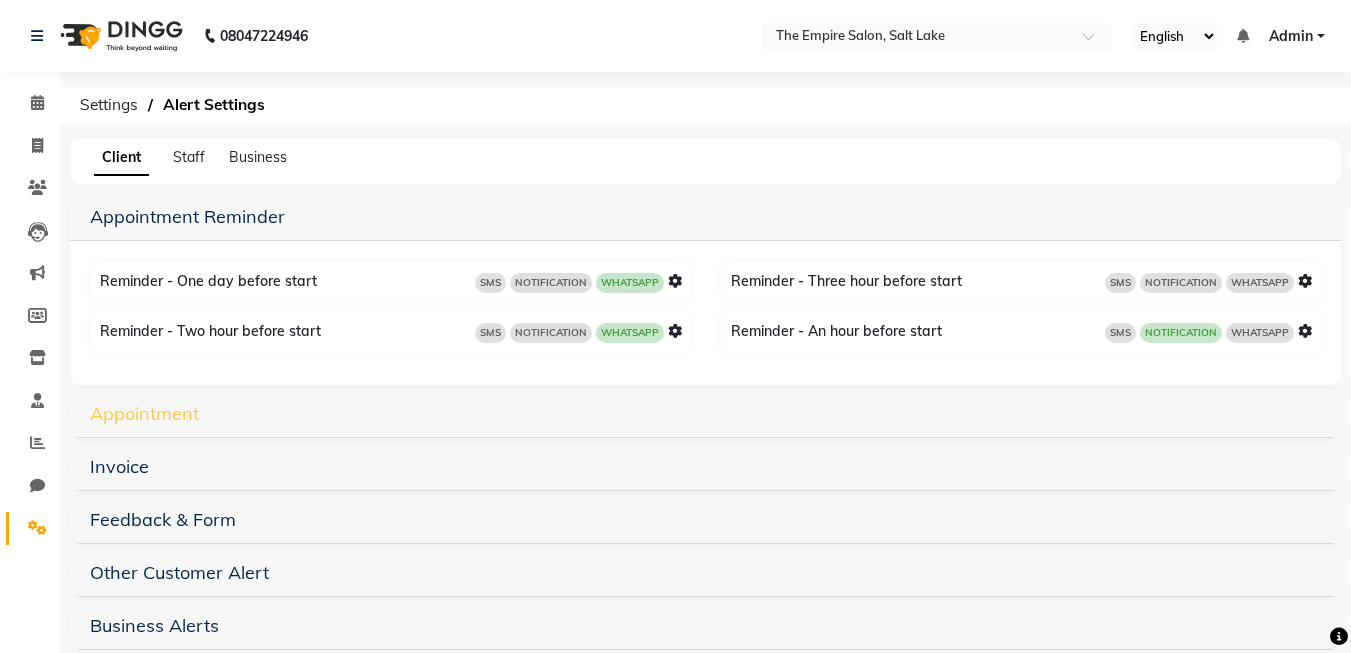 click on "Appointment" at bounding box center [144, 413] 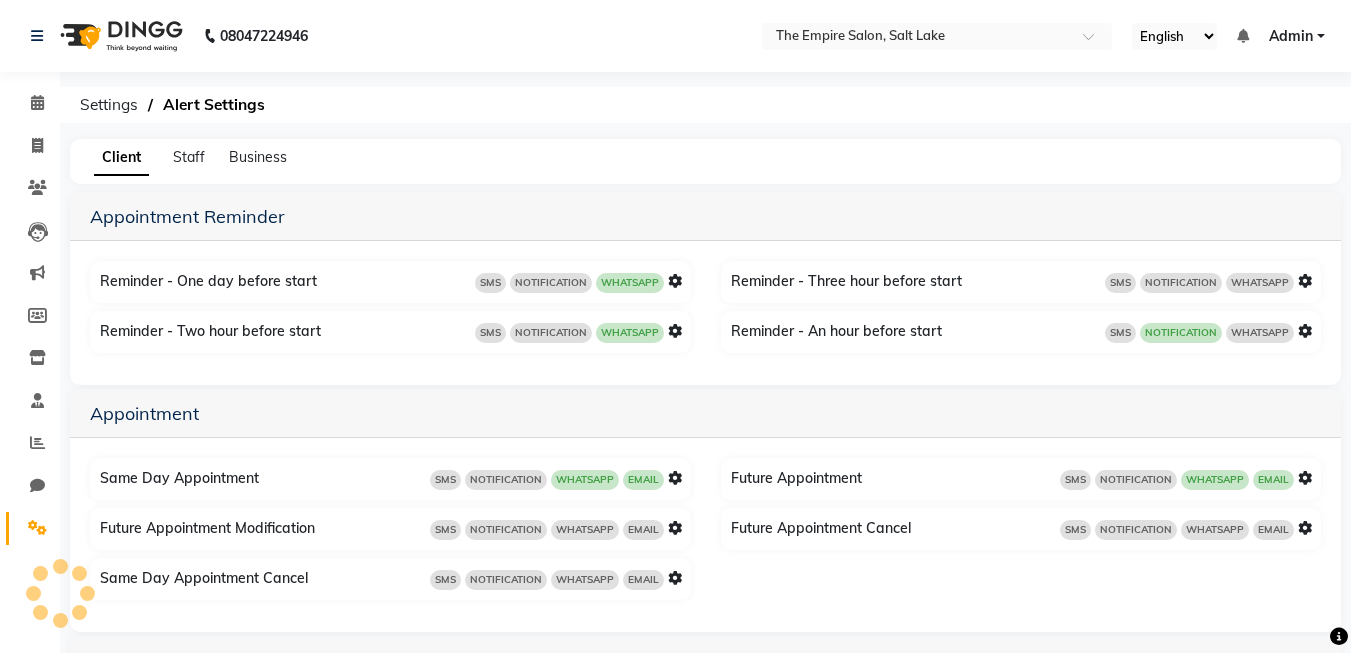click at bounding box center [1305, 478] 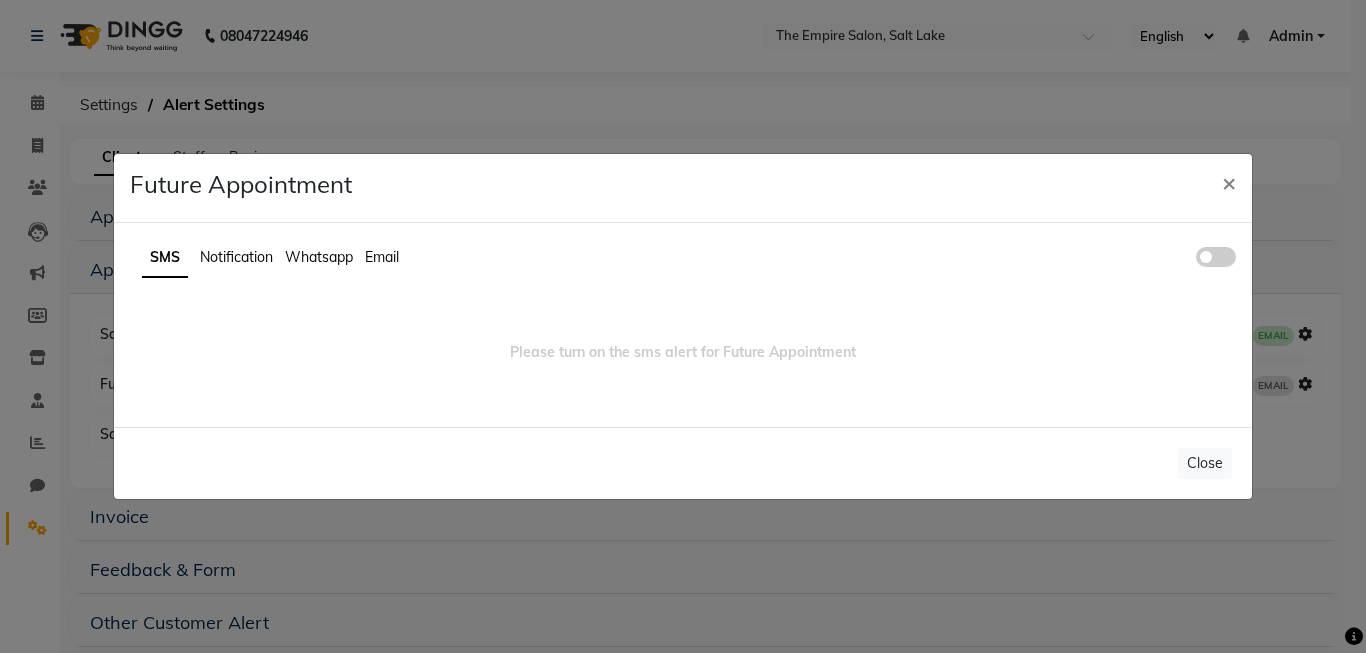 click on "Whatsapp" 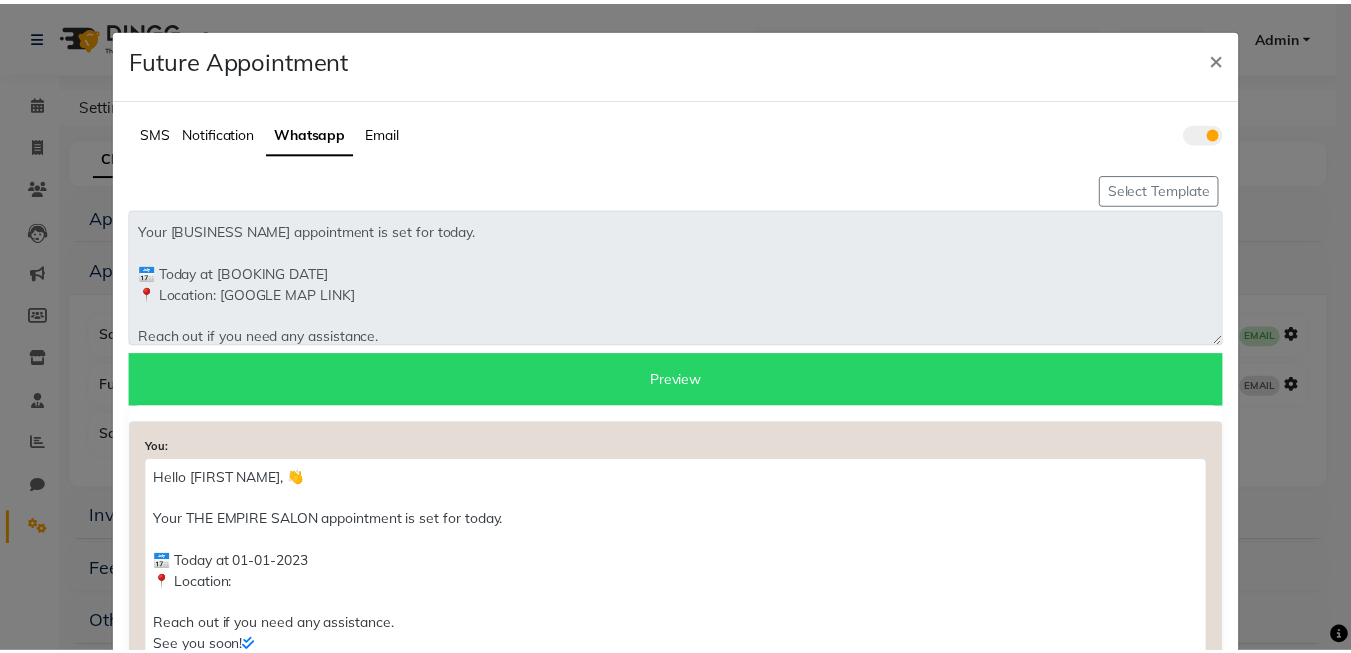 scroll, scrollTop: 63, scrollLeft: 0, axis: vertical 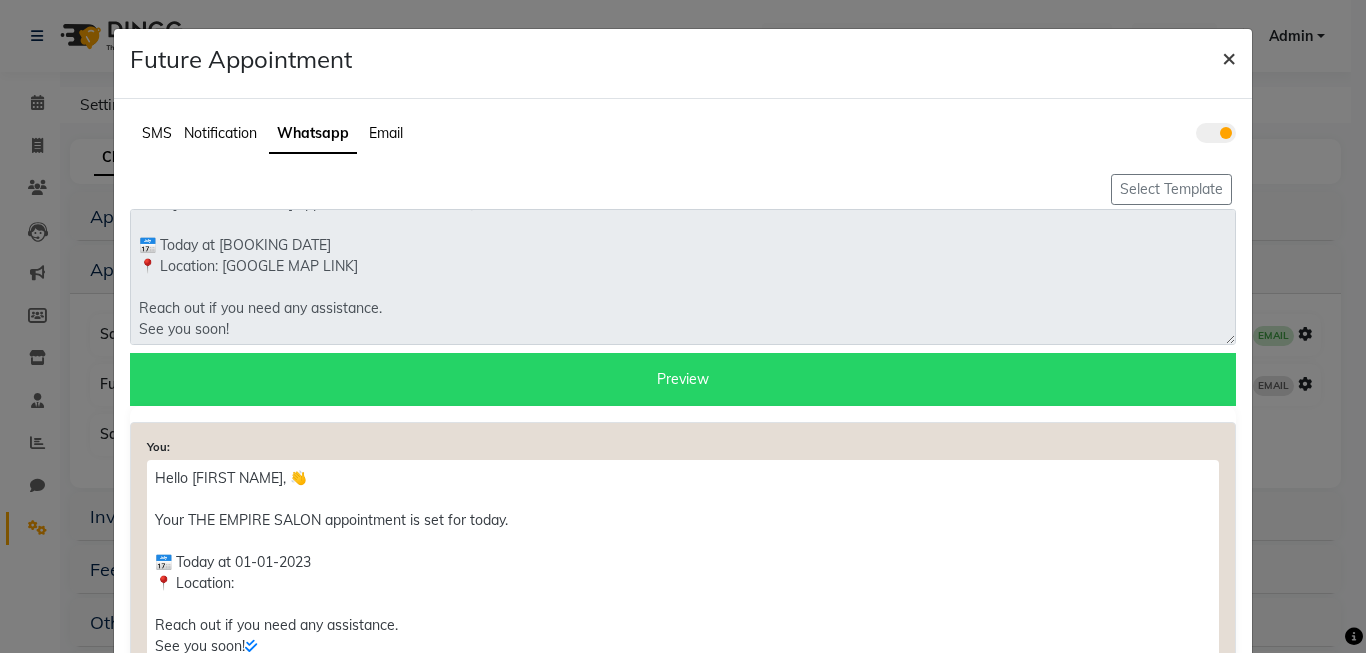 click on "×" 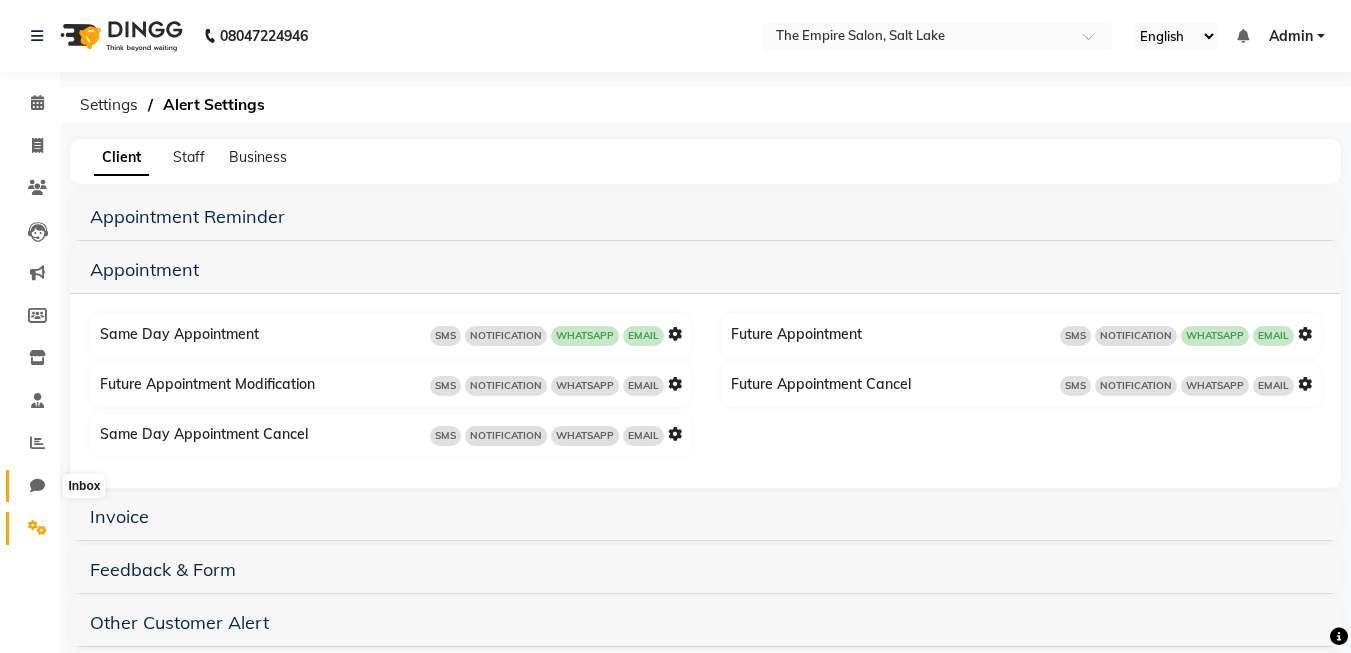 click 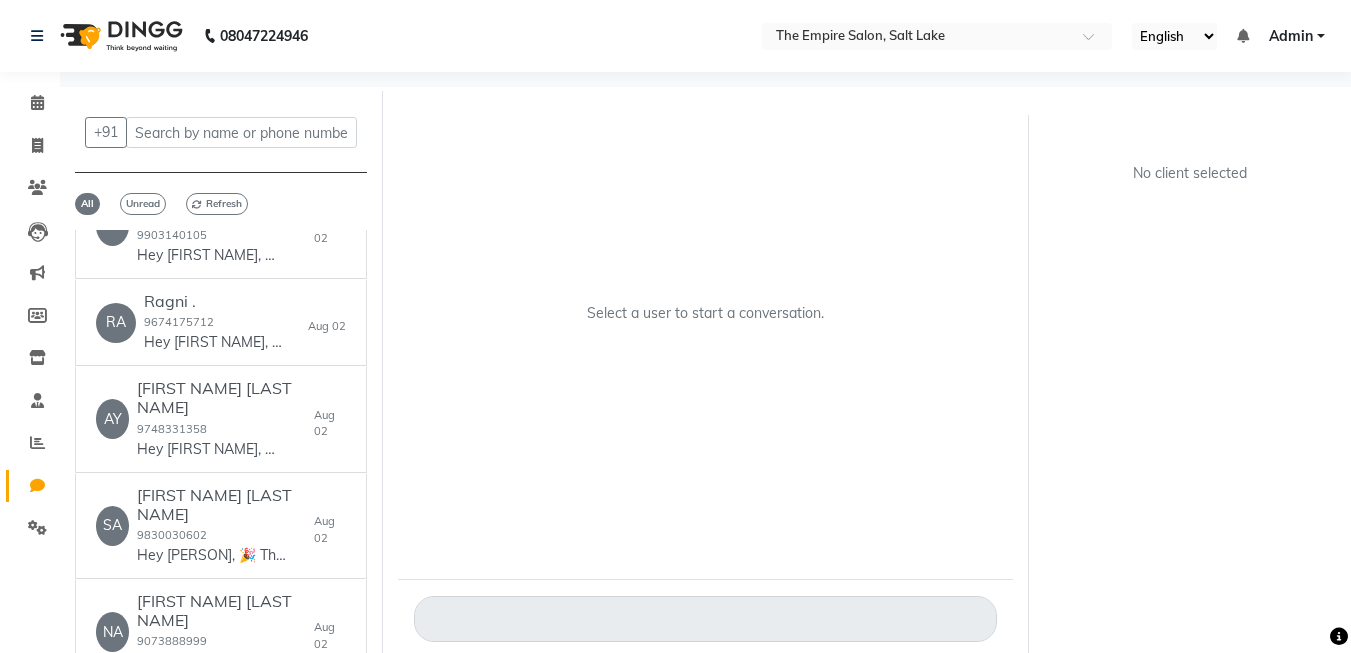 scroll, scrollTop: 1931, scrollLeft: 0, axis: vertical 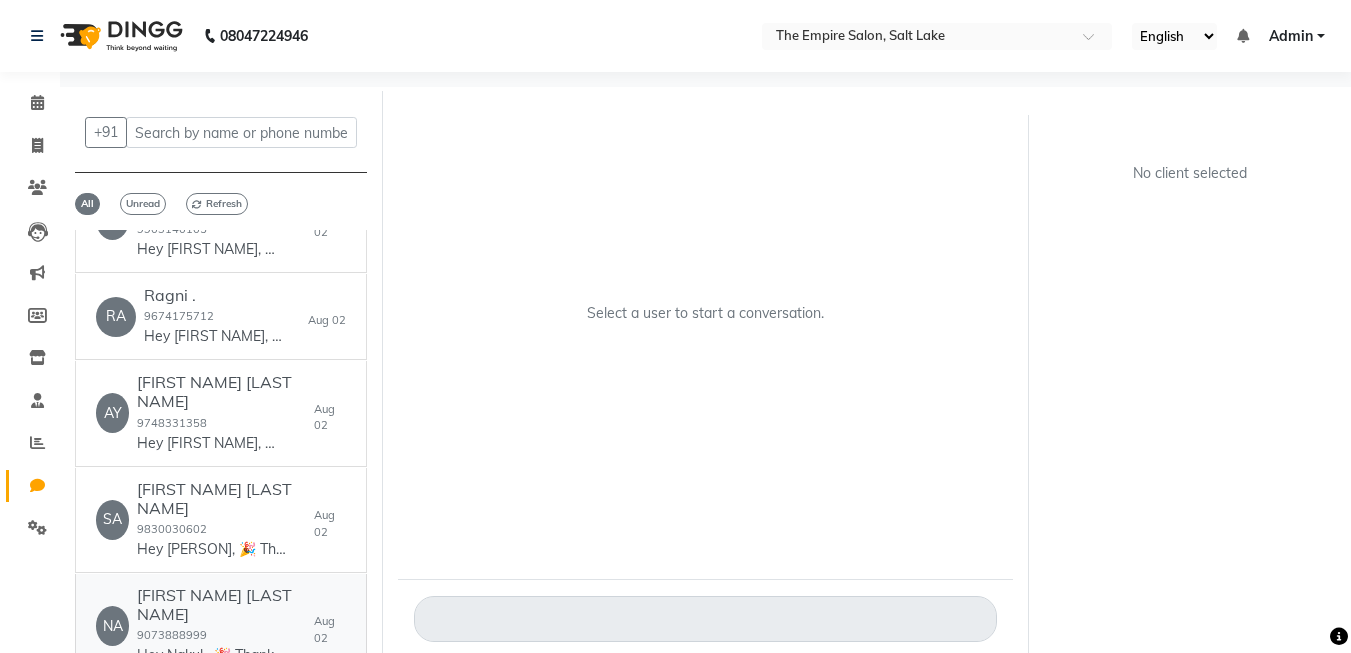 click on "Nakul  Jalan  9073888999  Hey Nakul , 🎉
Thank you for choosing THE EMPIRE SALON! Here’s your invoice:
💰 Amount: 1950
🧾 Invoice: ww4.in/a?c=itHVV6
We appreciate your visit and hope to see you again soon! 😊" 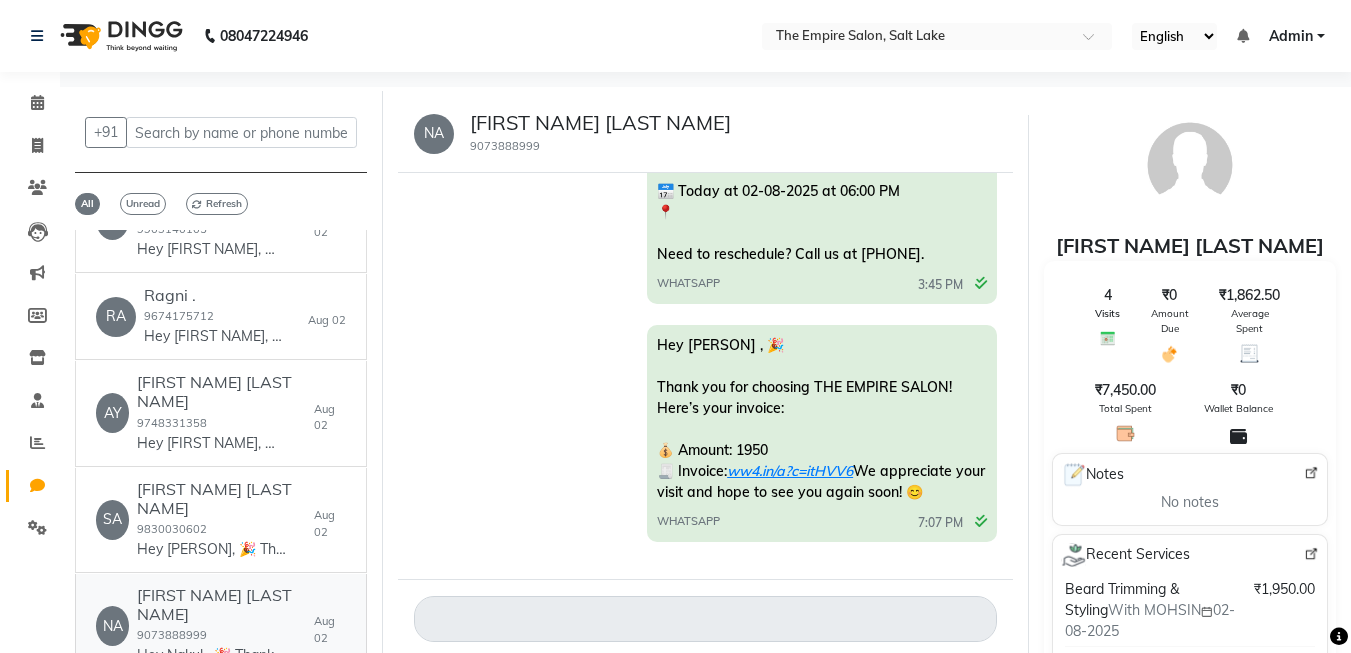 scroll, scrollTop: 2650, scrollLeft: 0, axis: vertical 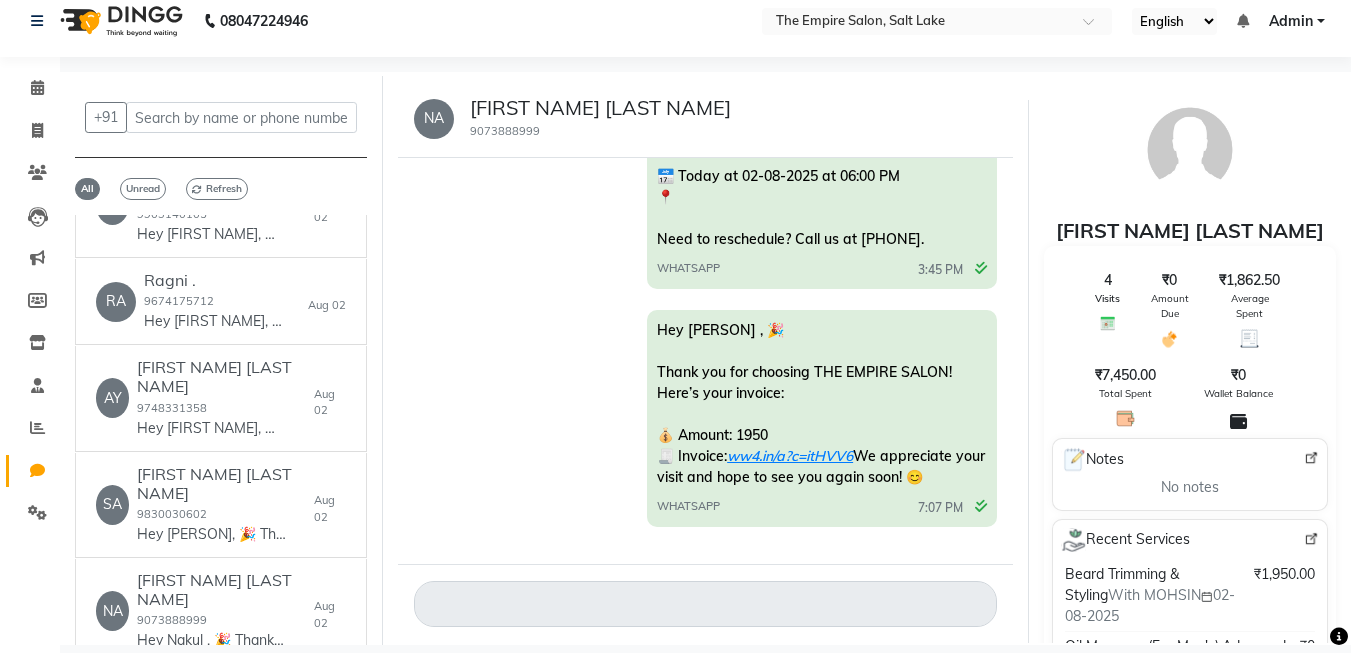 click on "NA  Nakul  Jalan 9073888999 Jun 08, 2025 Hey Nakul , 🎉
Thank you for choosing THE EMPIRE SALON! Here’s your invoice:
💰 Amount: 1150
🧾 Invoice:  https://m.dingg.in/inv?id=614ef35f-41a6-4de2-b54c-da3bfb4c9d1a&s=62745bdf-d8b3-489a-9505-76a1fd0c4fa6
We appreciate your visit and hope to see you again soon! 😊 WHATSAPP  6:29 PM  Hey Nakul , 🎉
Thank you for choosing THE EMPIRE SALON! Here’s your invoice:
💰 Amount: 1150.00
🧾 Invoice:  https://m.dingg.in/inv?id=614ef35f-41a6-4de2-b54c-da3bfb4c9d1a&s=62745bdf-d8b3-489a-9505-76a1fd0c4fa6
We appreciate your visit and hope to see you again soon! 😊 WHATSAPP  6:29 PM  Jun 27, 2025 Hello Nakul , 👋
Your THE EMPIRE SALON appointment is set for today.
📅 Today at 6:00 pm
📍 Location:
Reach out if you need any assistance.
See you soon! WHATSAPP  4:33 PM  Hey Nakul , 🎉
Thank you for choosing THE EMPIRE SALON! Here’s your invoice:
💰 Amount: 3200
🧾 Invoice:  ww4.in/a?c=bA3mgM WHATSAPP  7:22 PM  Jul 06, 2025 WHATSAPP" 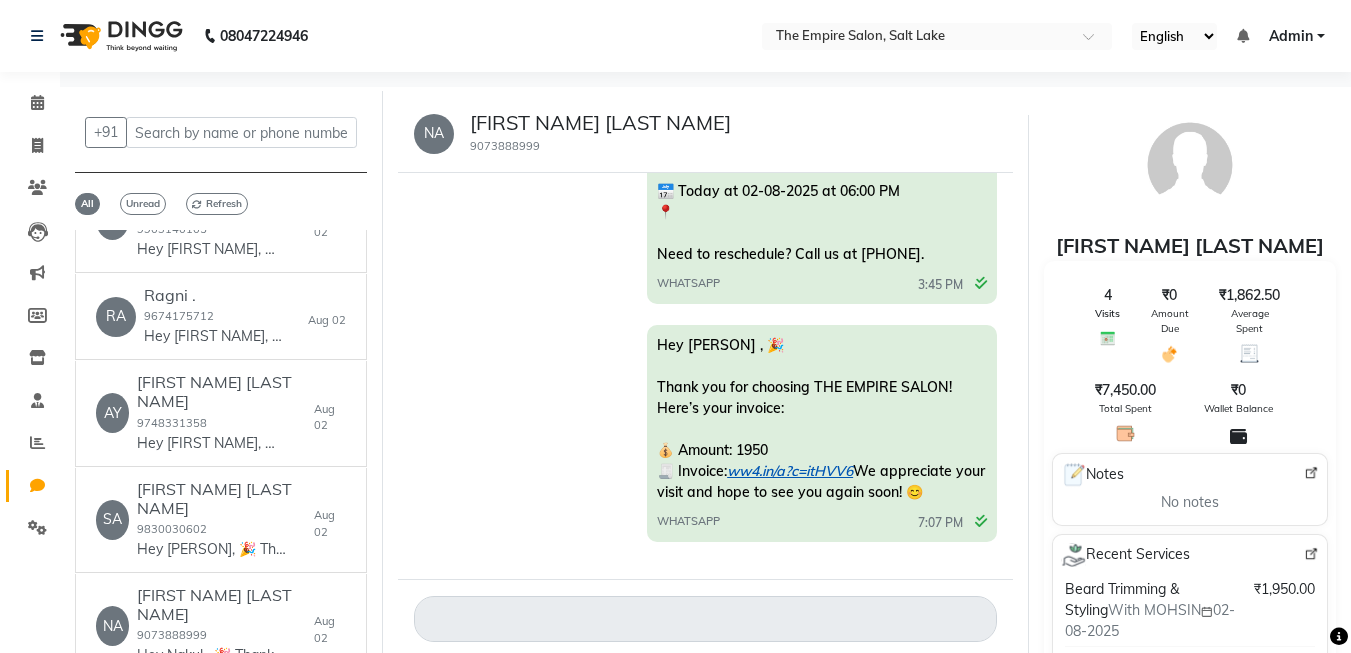 scroll, scrollTop: 15, scrollLeft: 0, axis: vertical 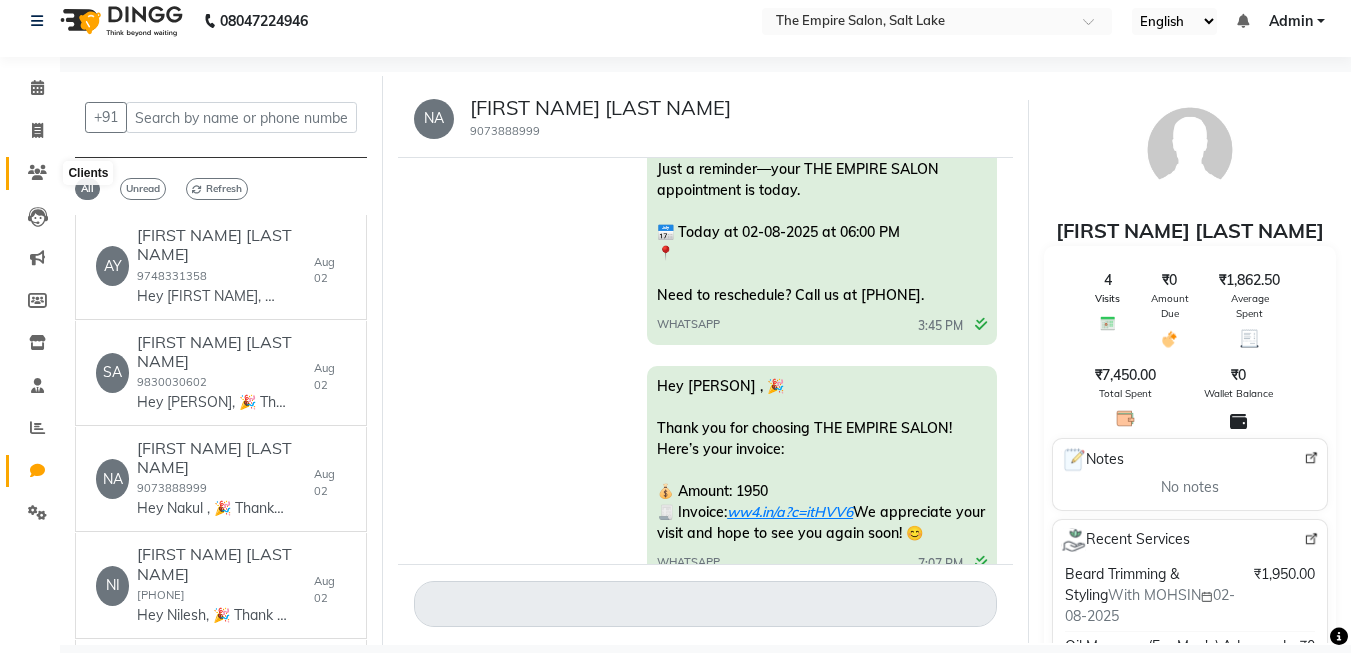 click 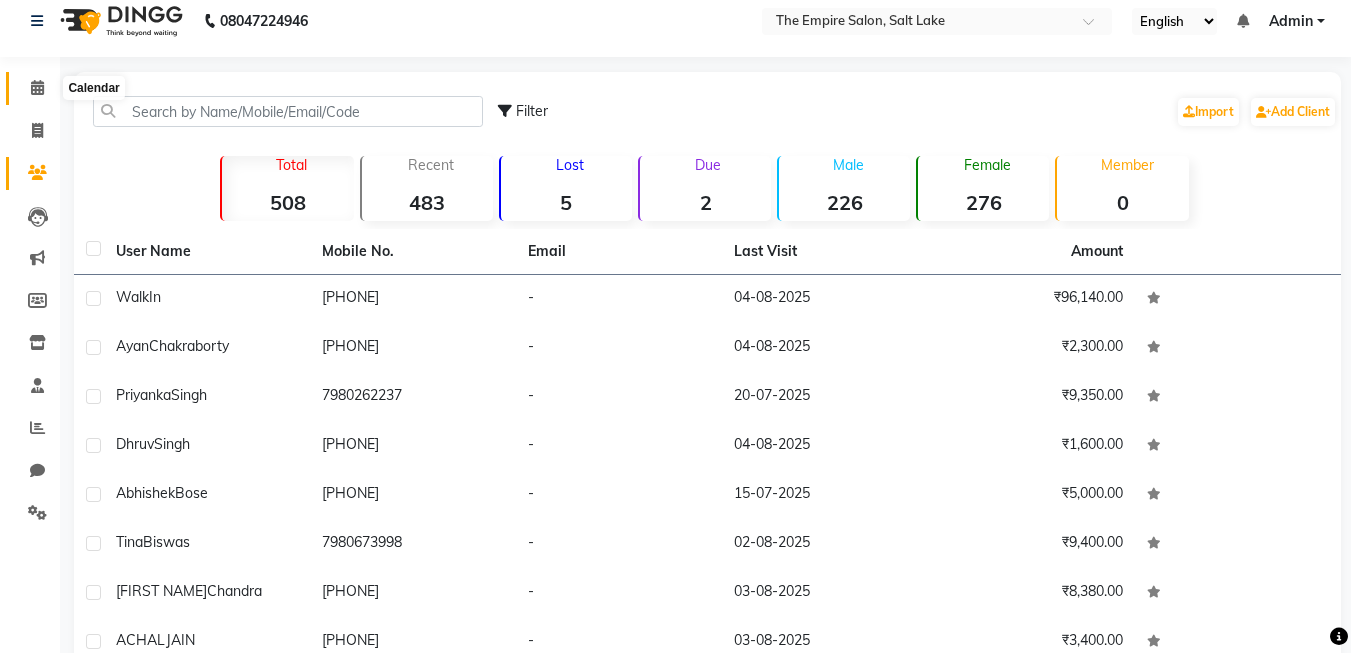 click 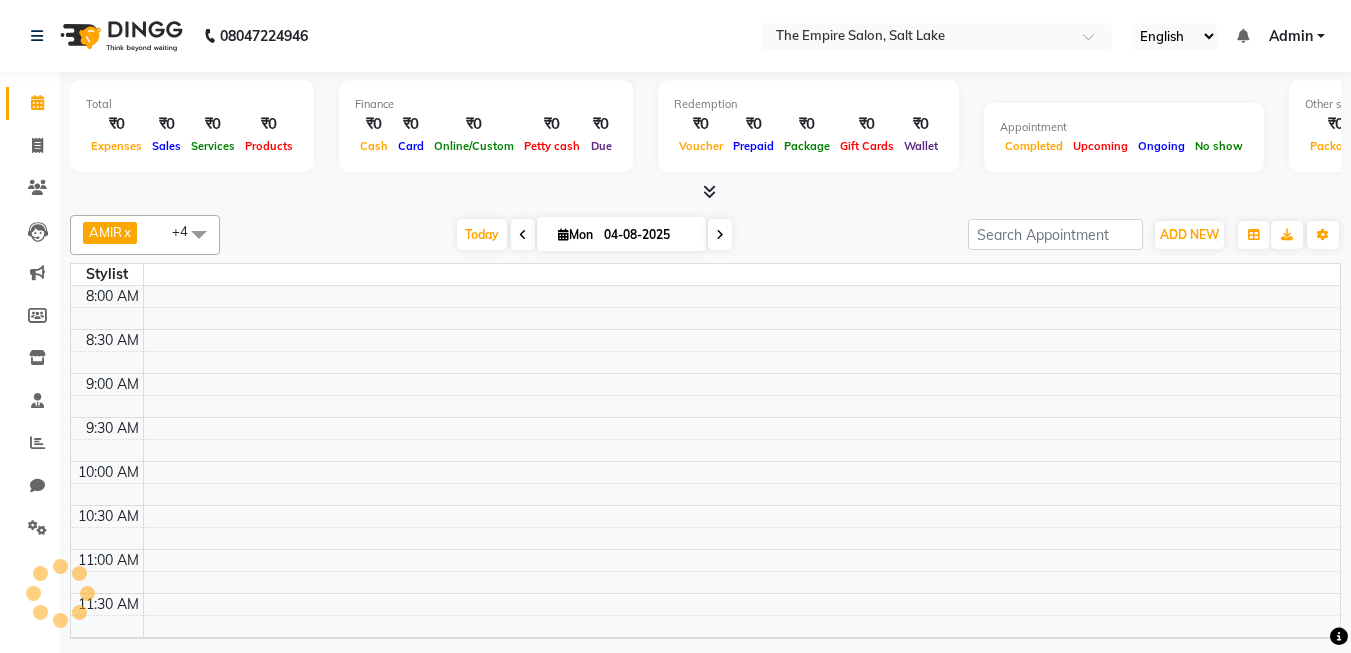 scroll, scrollTop: 0, scrollLeft: 0, axis: both 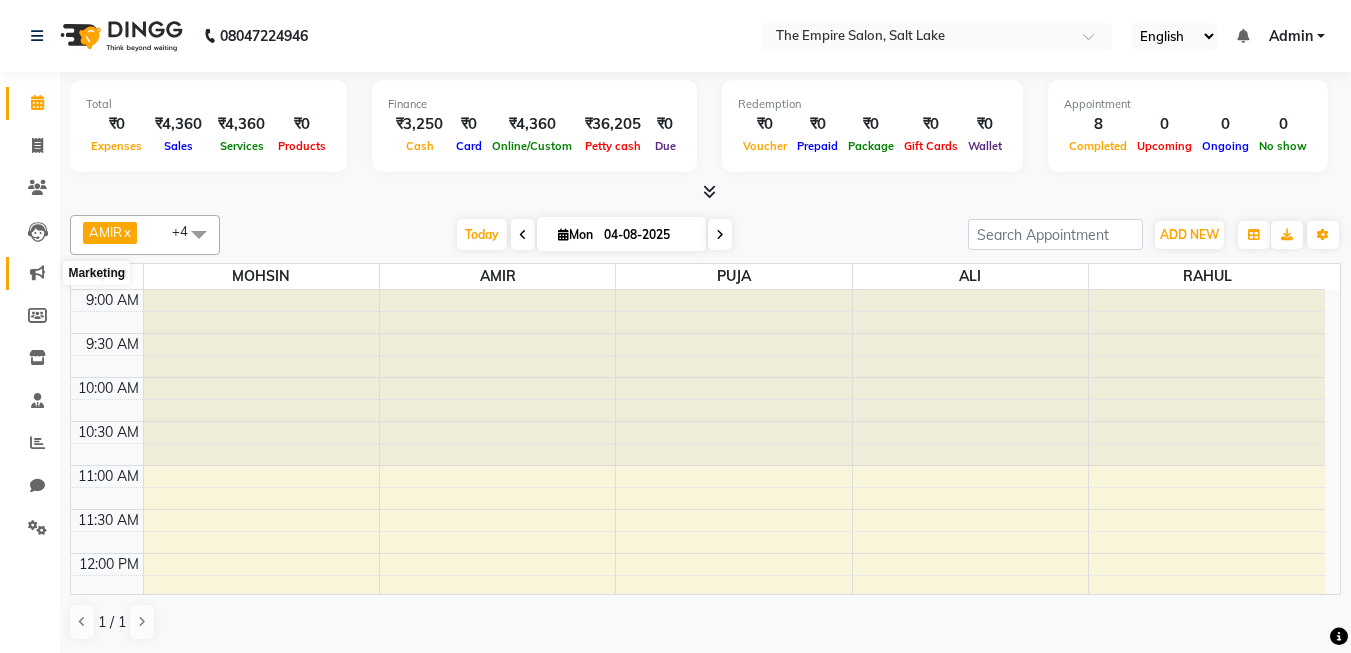 click 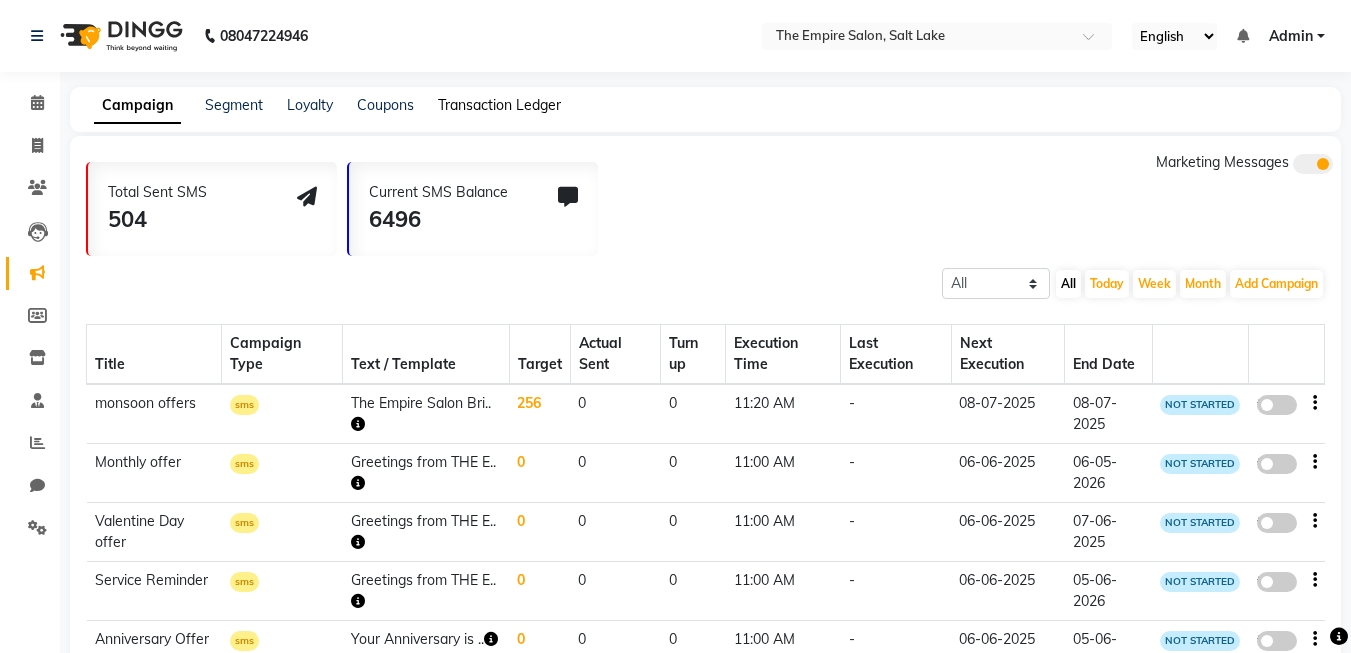 click on "Transaction Ledger" 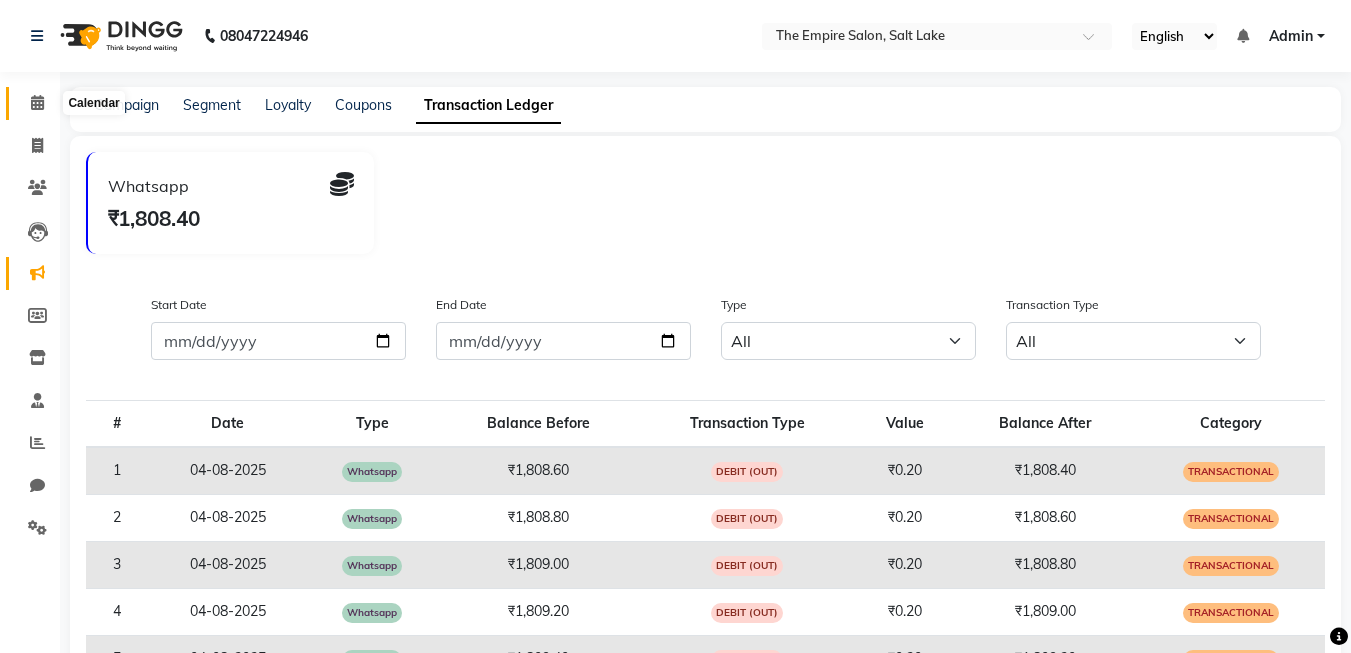 click 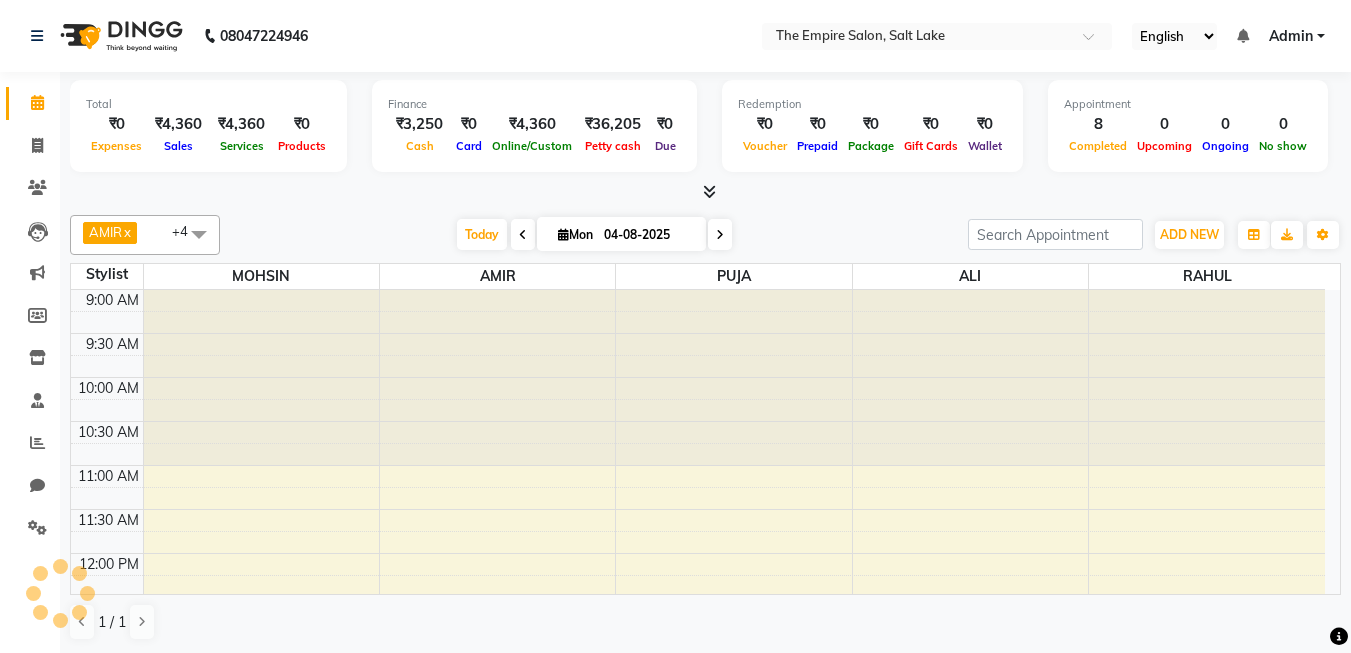scroll, scrollTop: 0, scrollLeft: 0, axis: both 